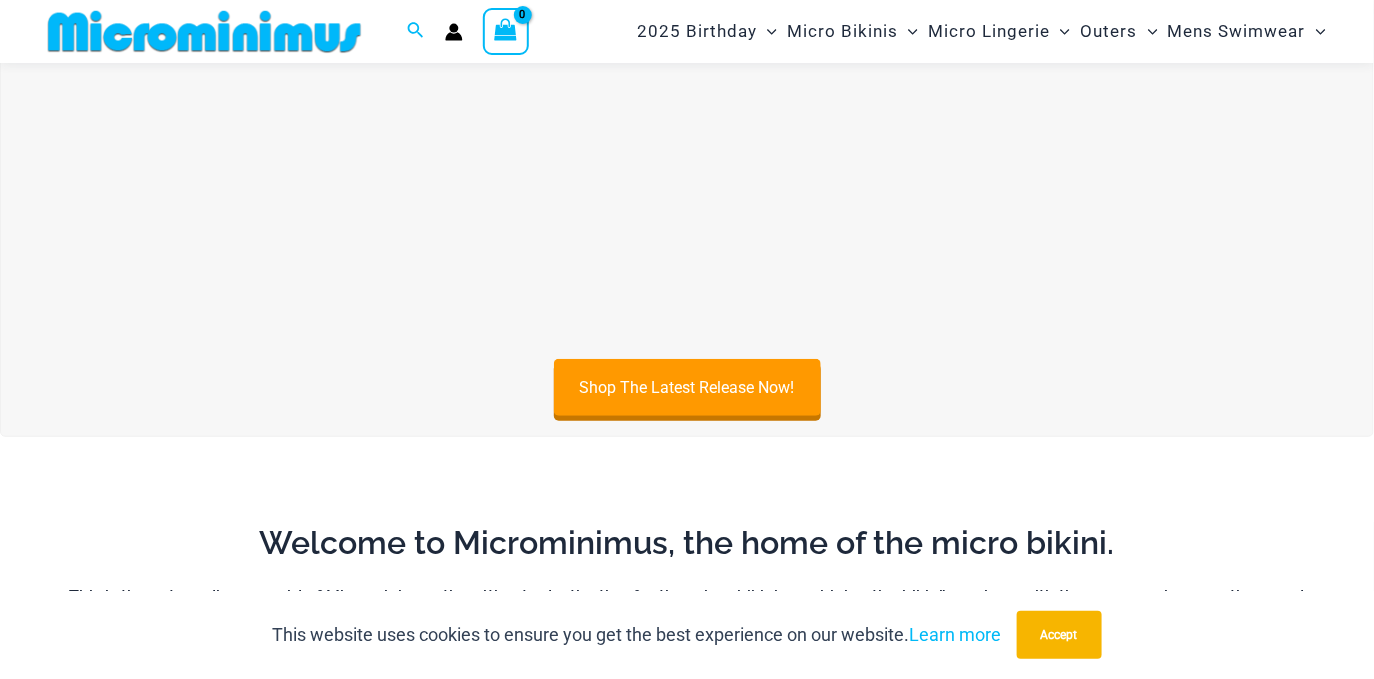 scroll, scrollTop: 289, scrollLeft: 0, axis: vertical 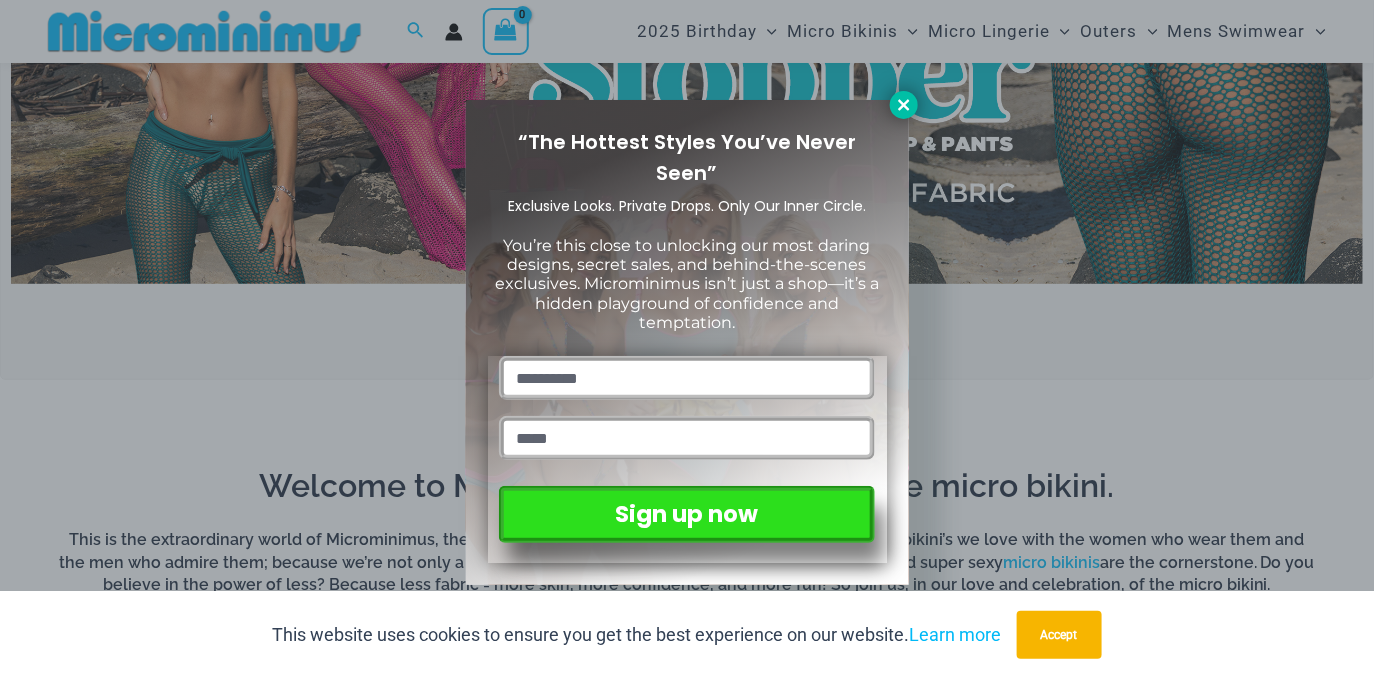 type on "**********" 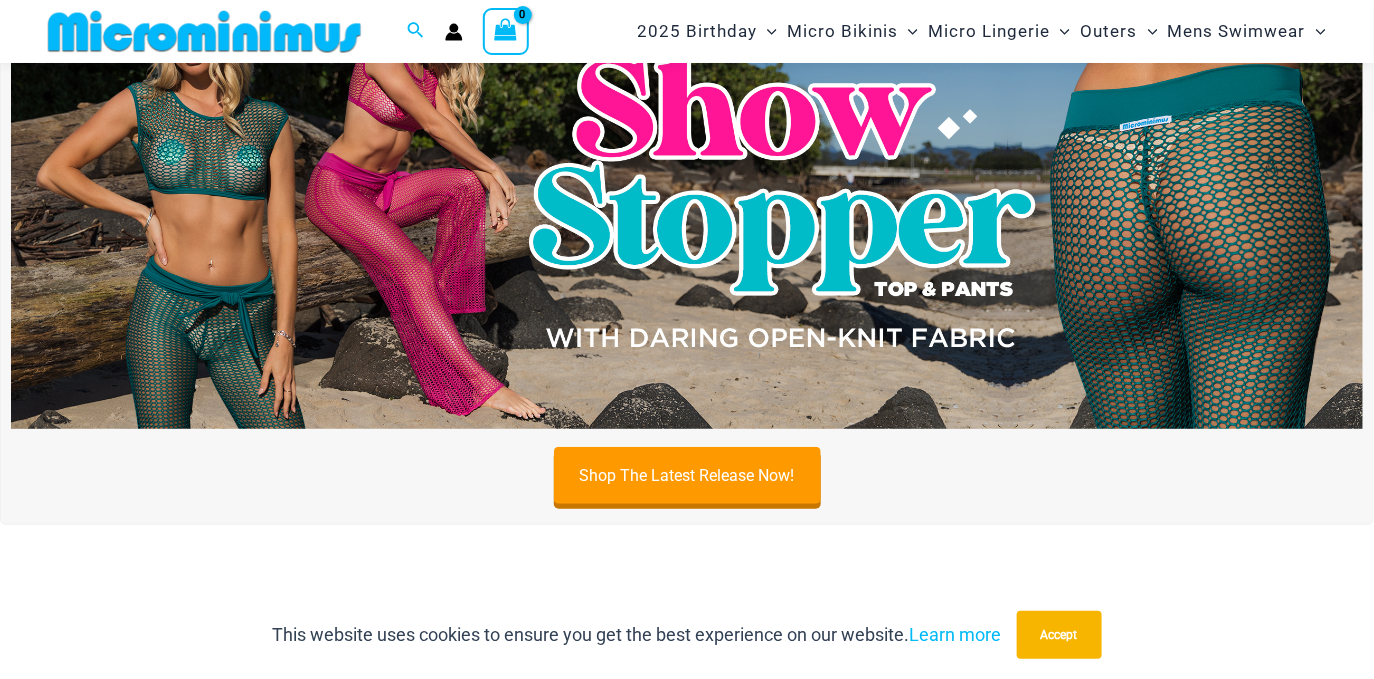 scroll, scrollTop: 0, scrollLeft: 0, axis: both 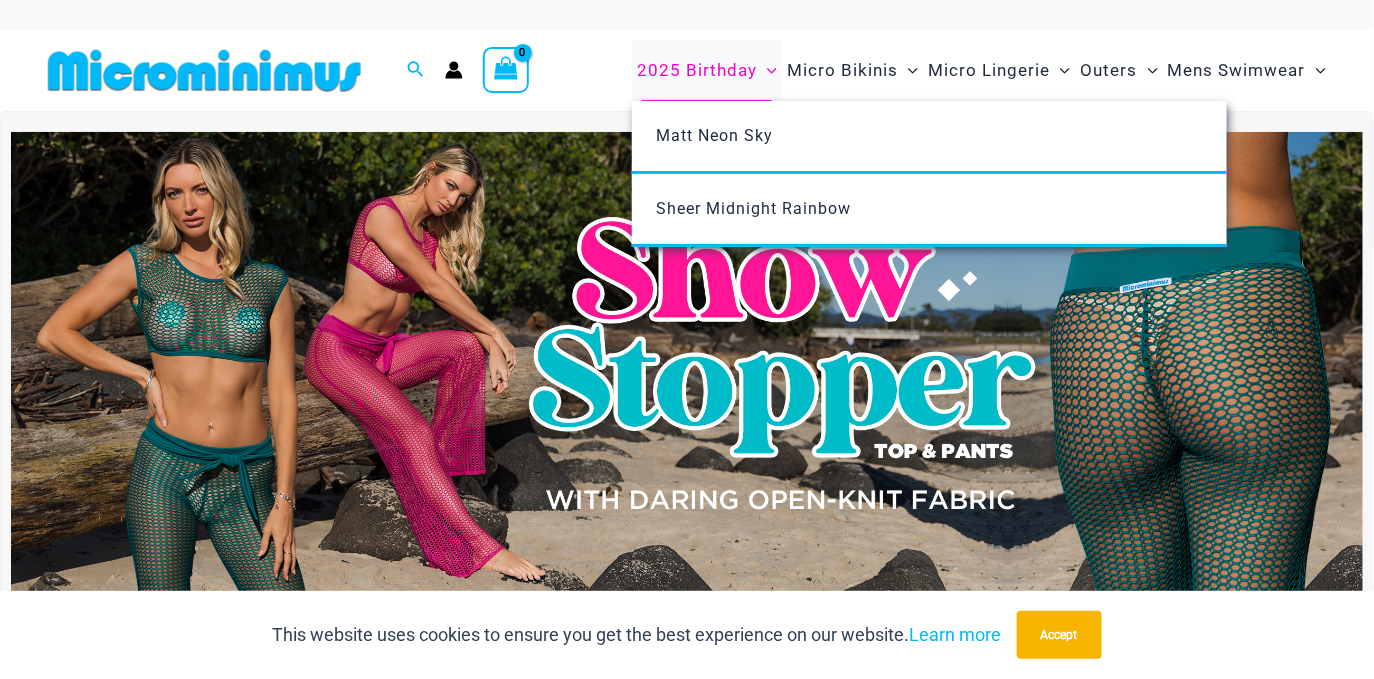click on "2025 Birthday" at bounding box center [697, 70] 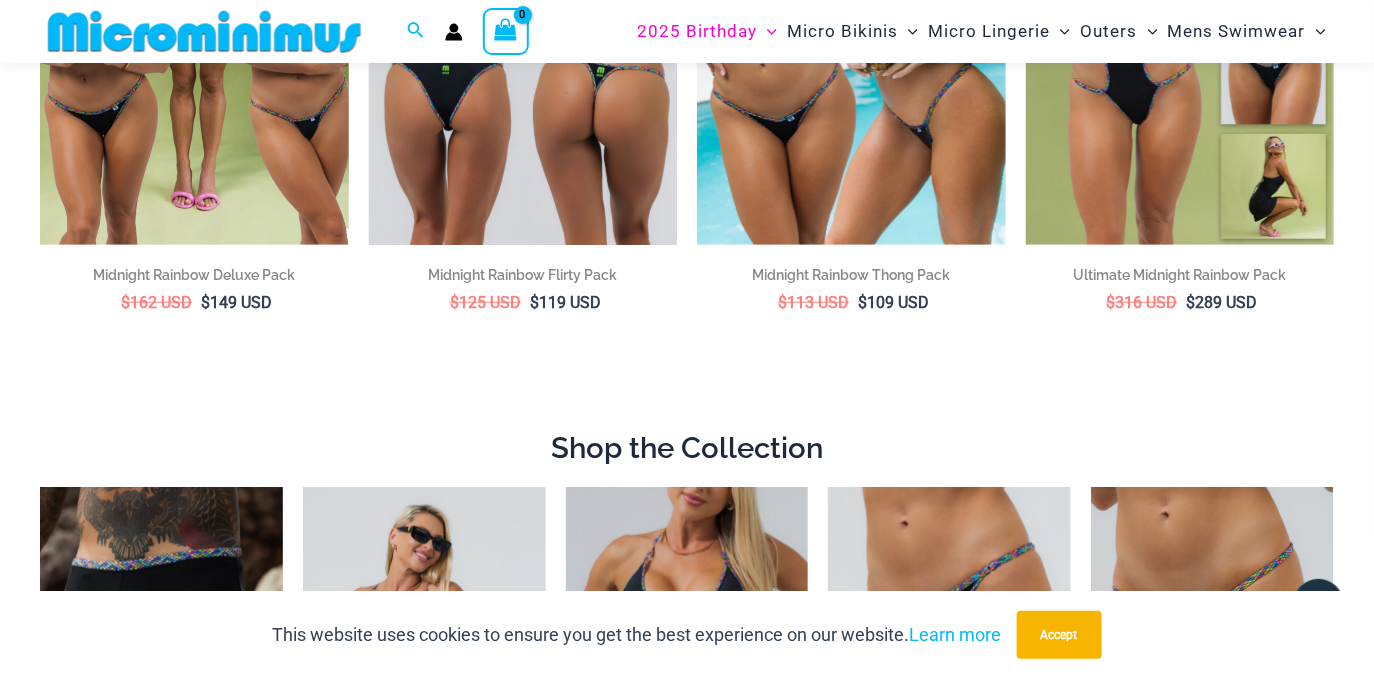 scroll, scrollTop: 0, scrollLeft: 0, axis: both 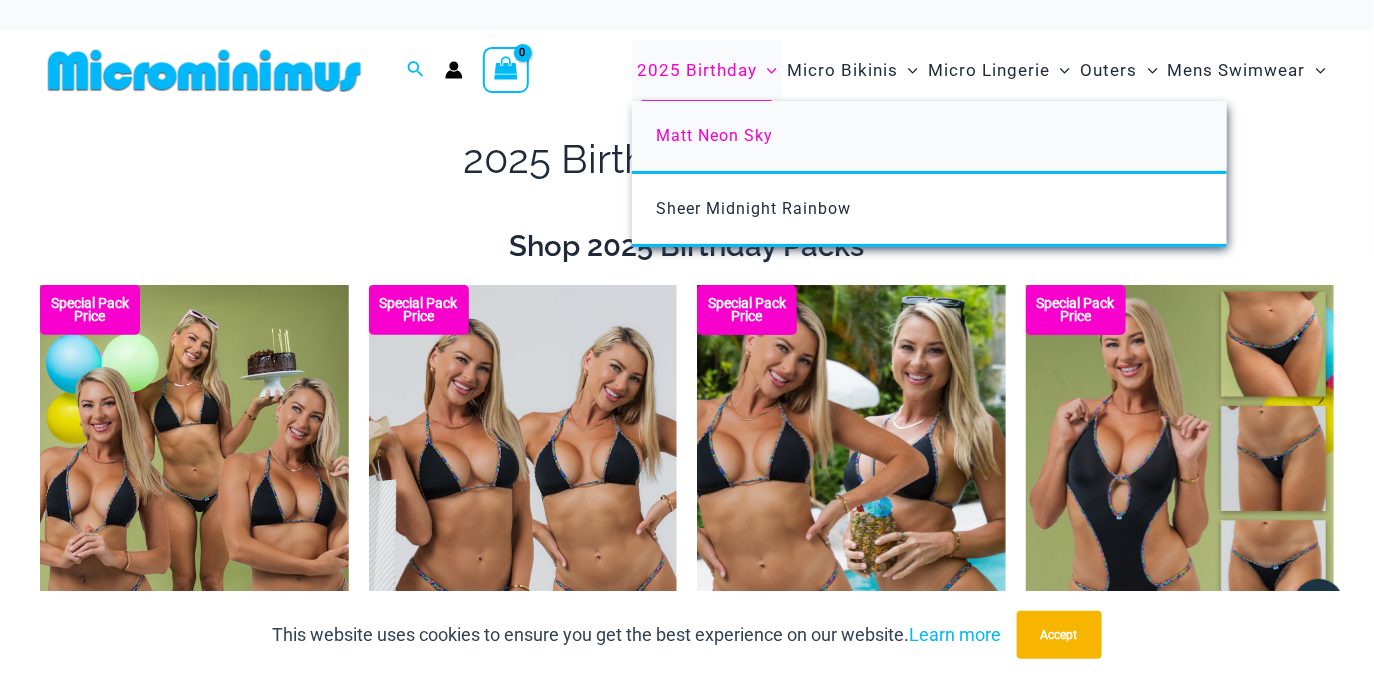 type on "**********" 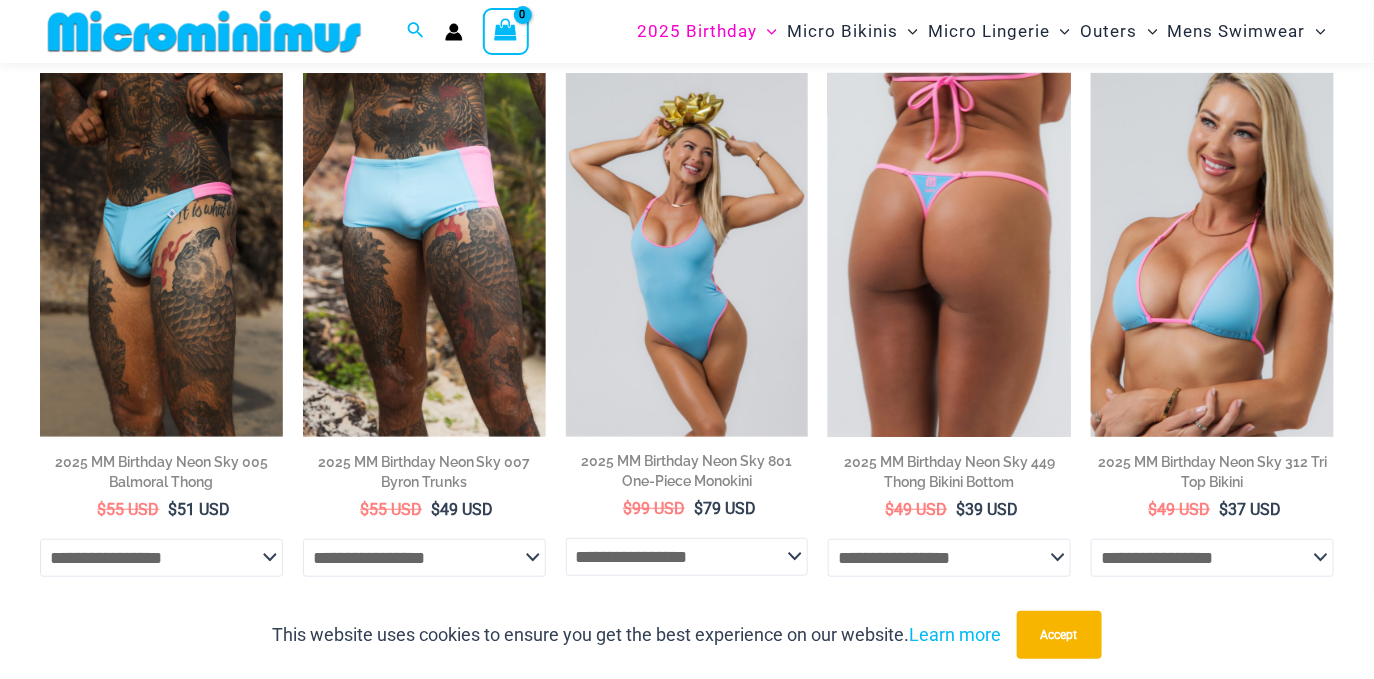 scroll, scrollTop: 202, scrollLeft: 0, axis: vertical 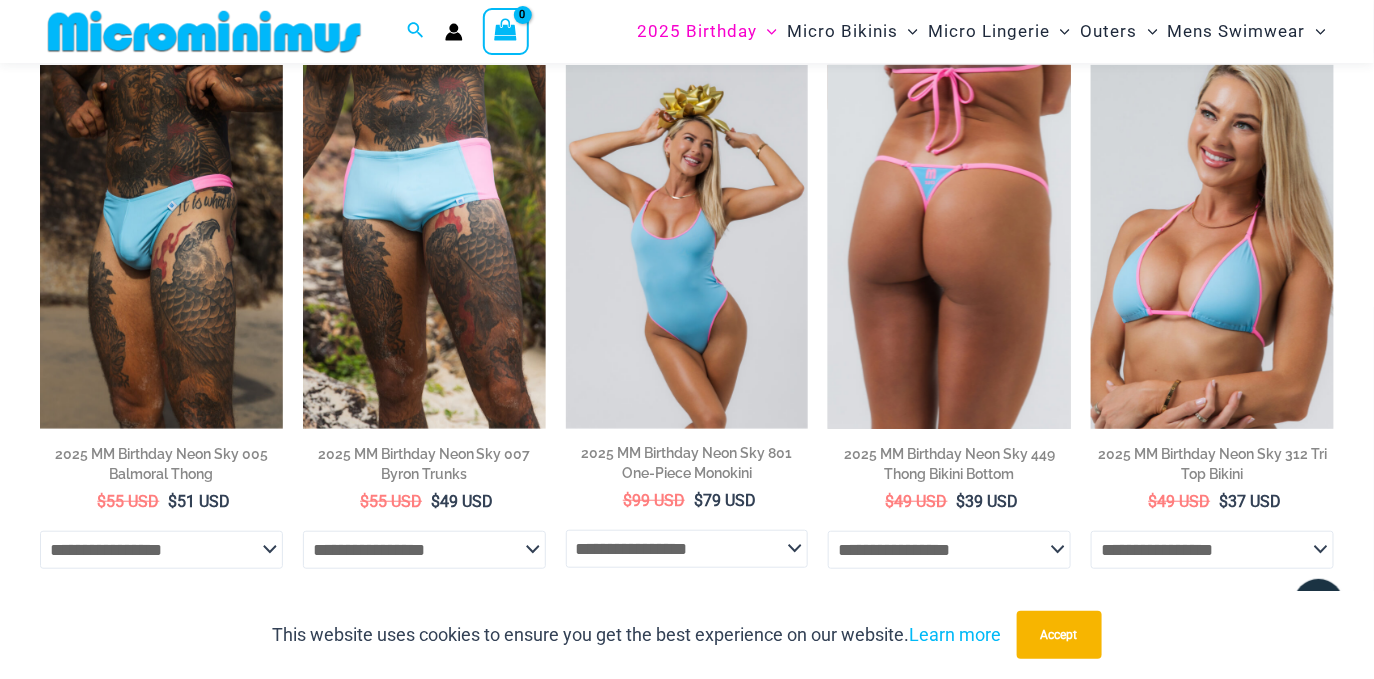 type on "**********" 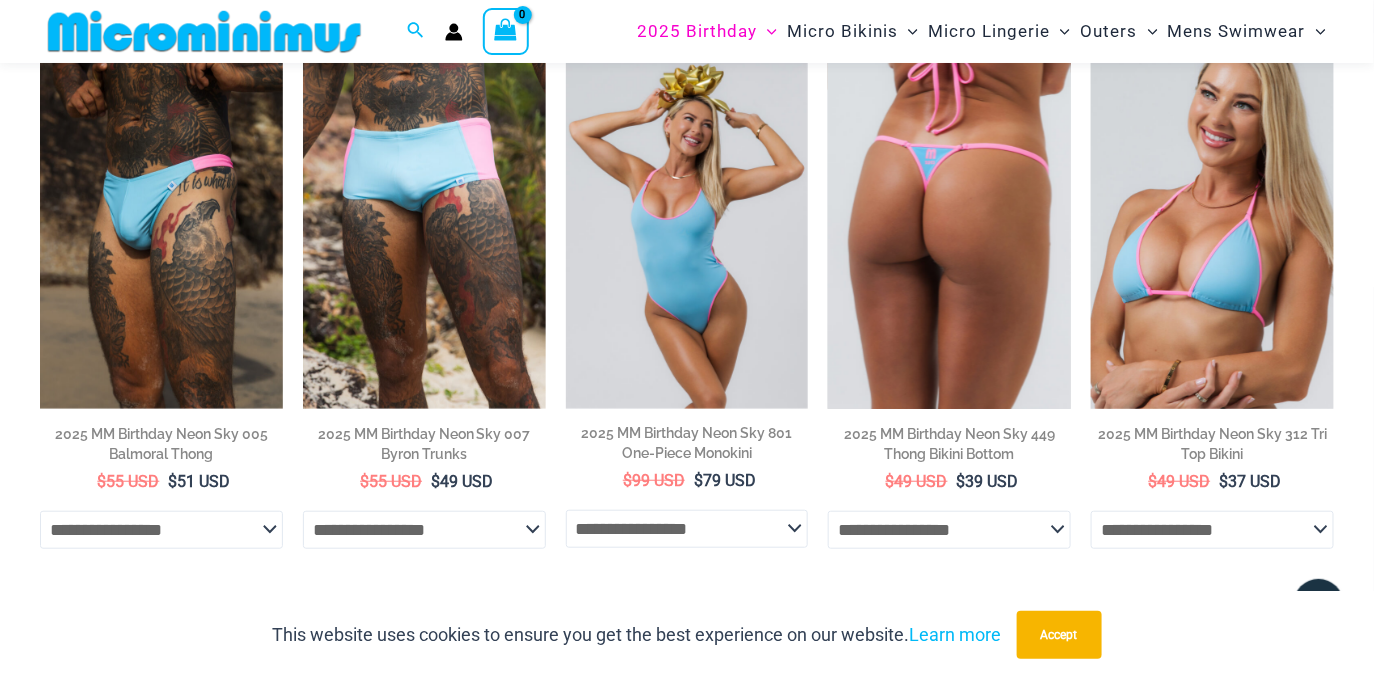 scroll, scrollTop: 237, scrollLeft: 0, axis: vertical 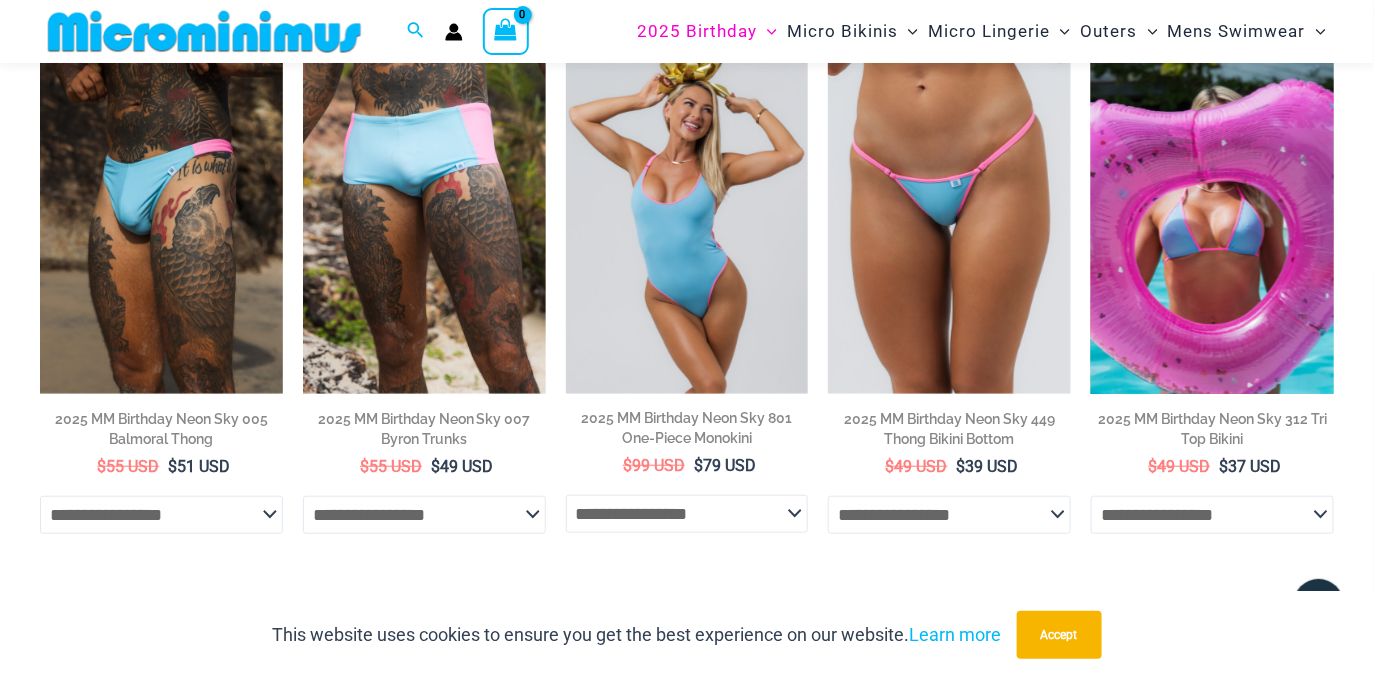 click on "**********" 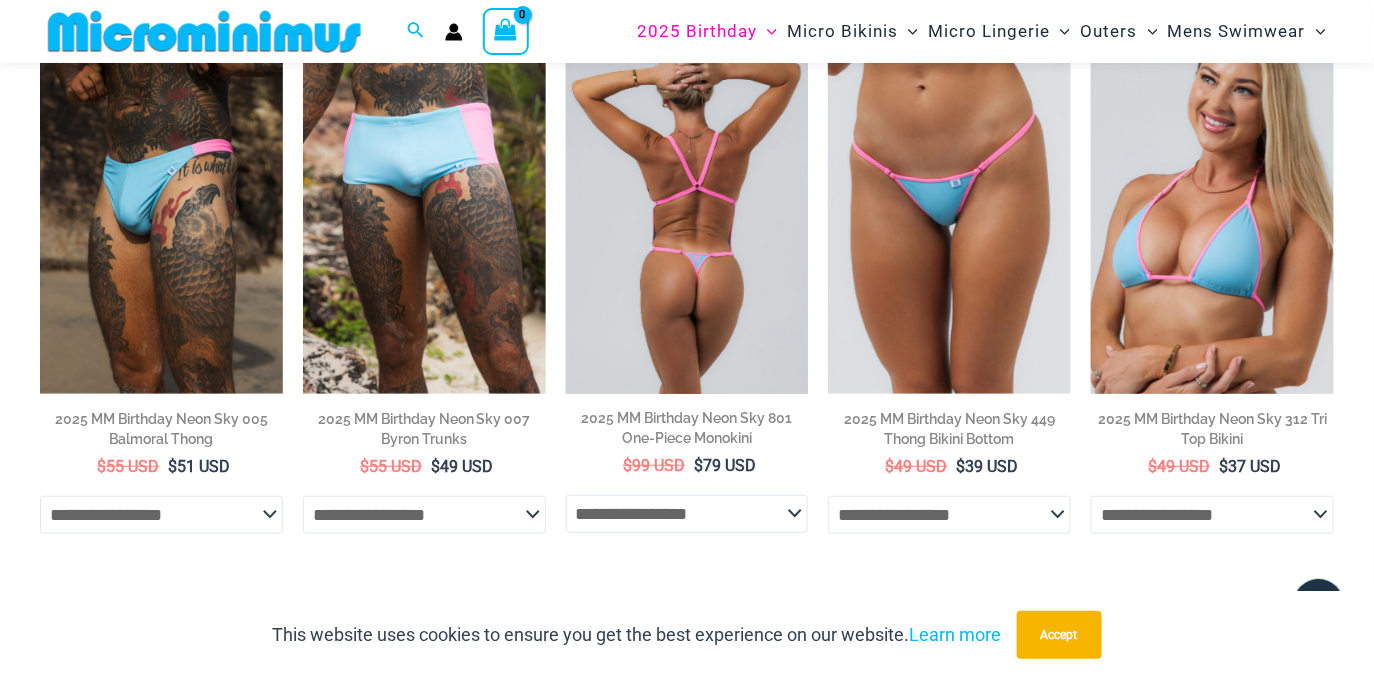 click on "**********" 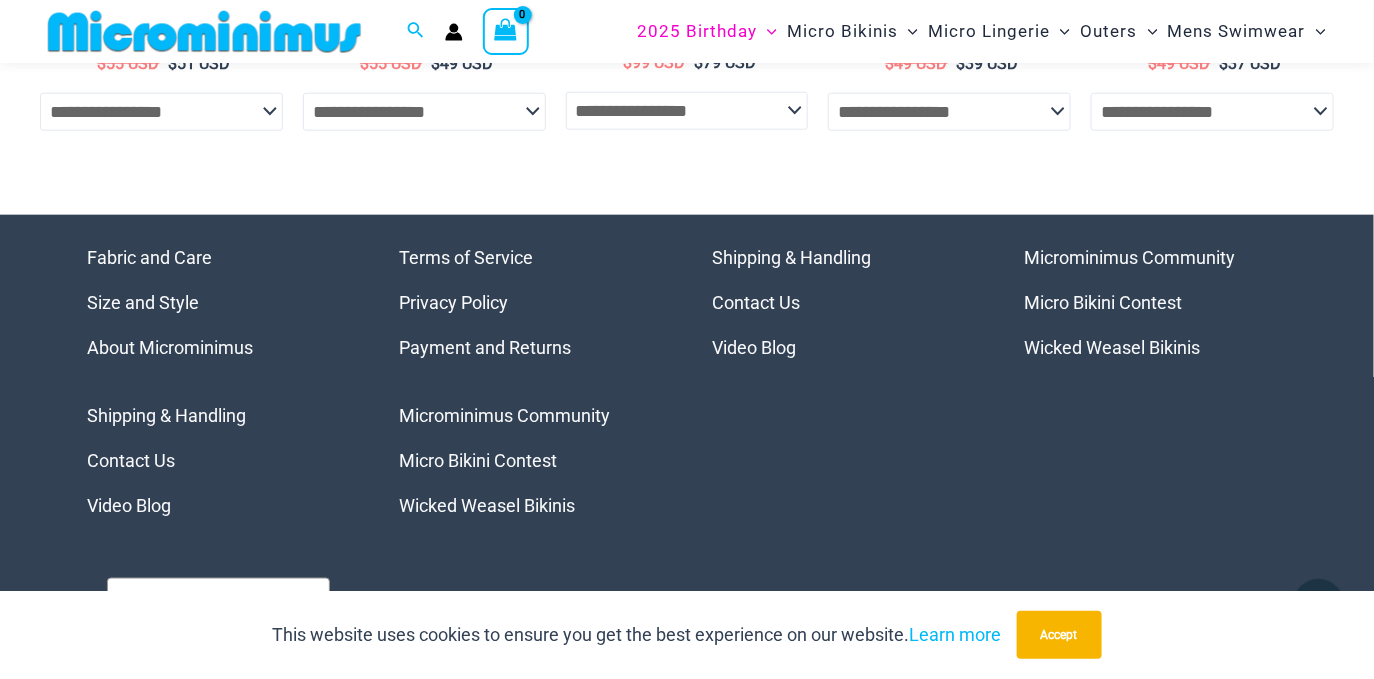 scroll, scrollTop: 0, scrollLeft: 0, axis: both 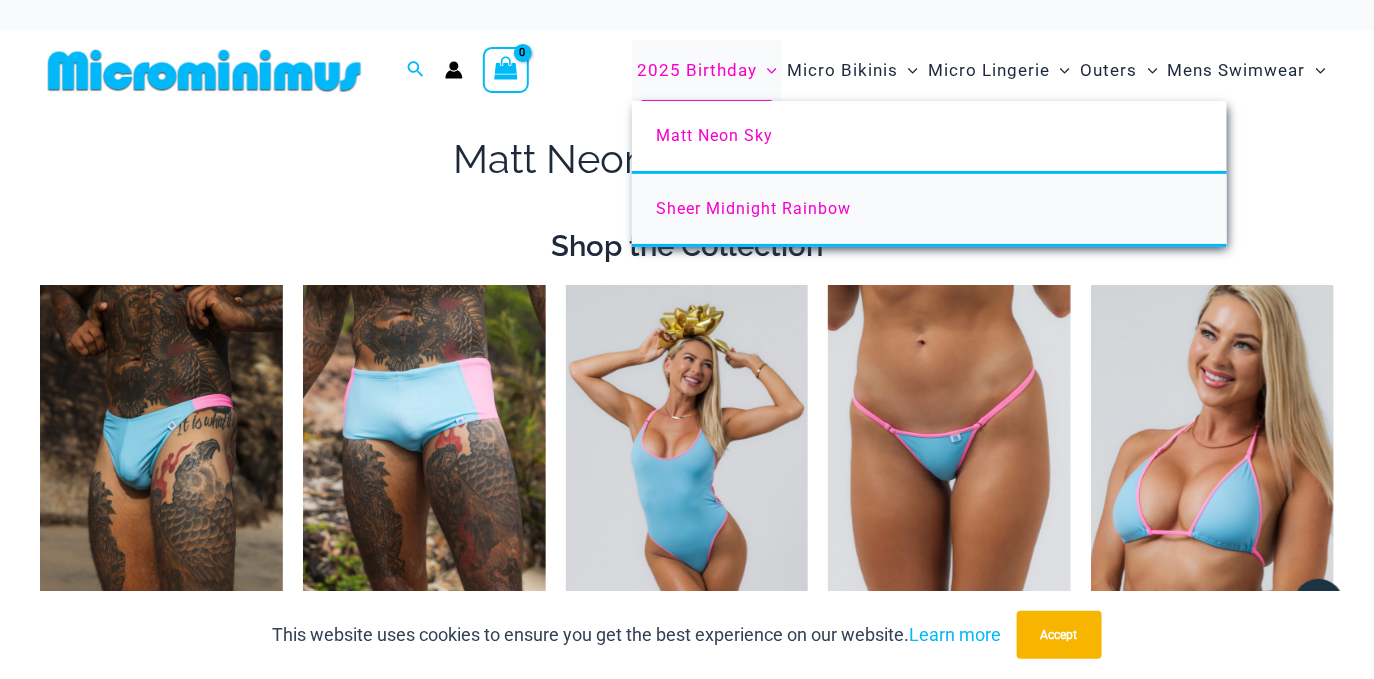click on "Sheer Midnight Rainbow" at bounding box center (929, 210) 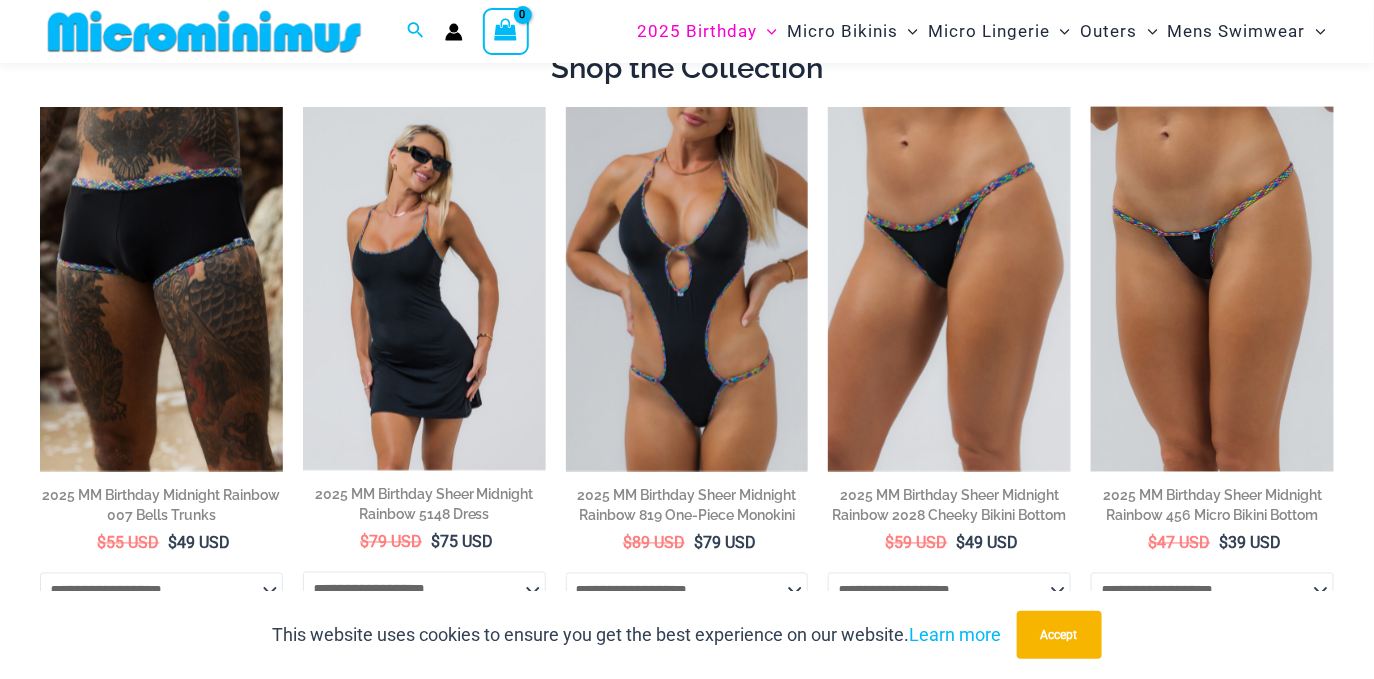 scroll, scrollTop: 955, scrollLeft: 0, axis: vertical 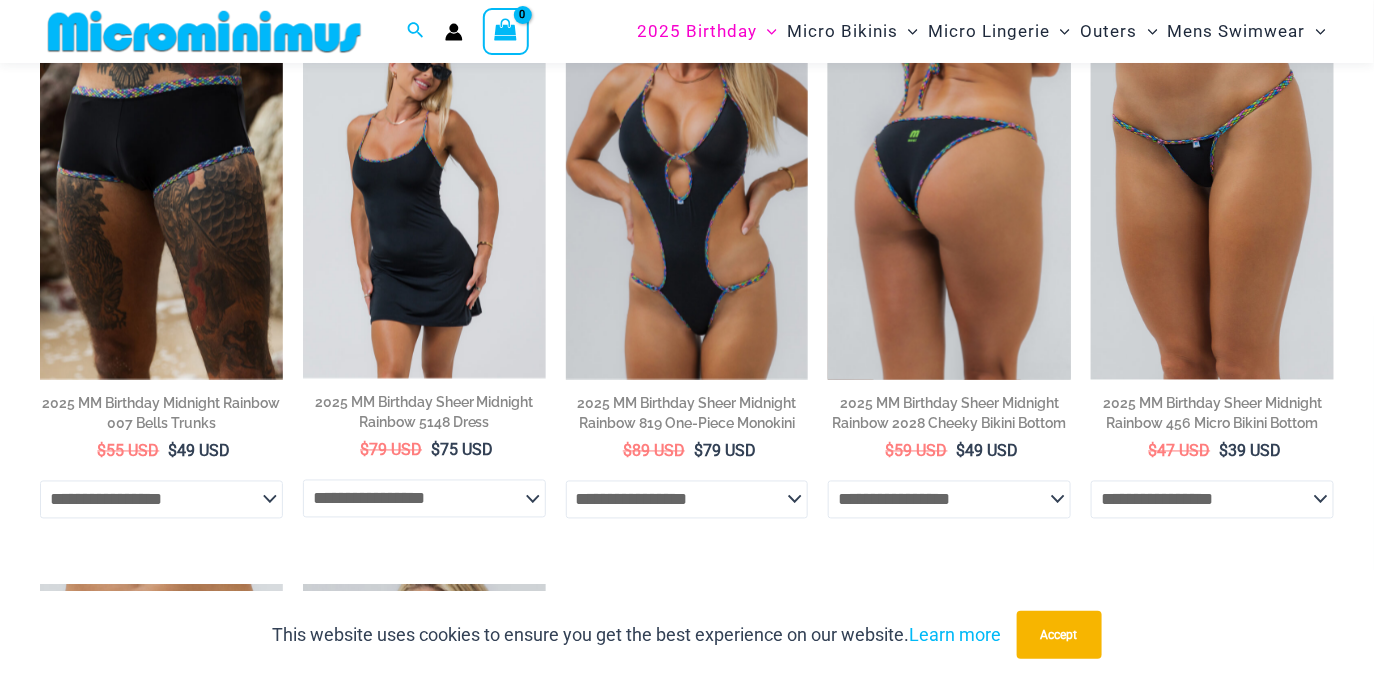 type on "**********" 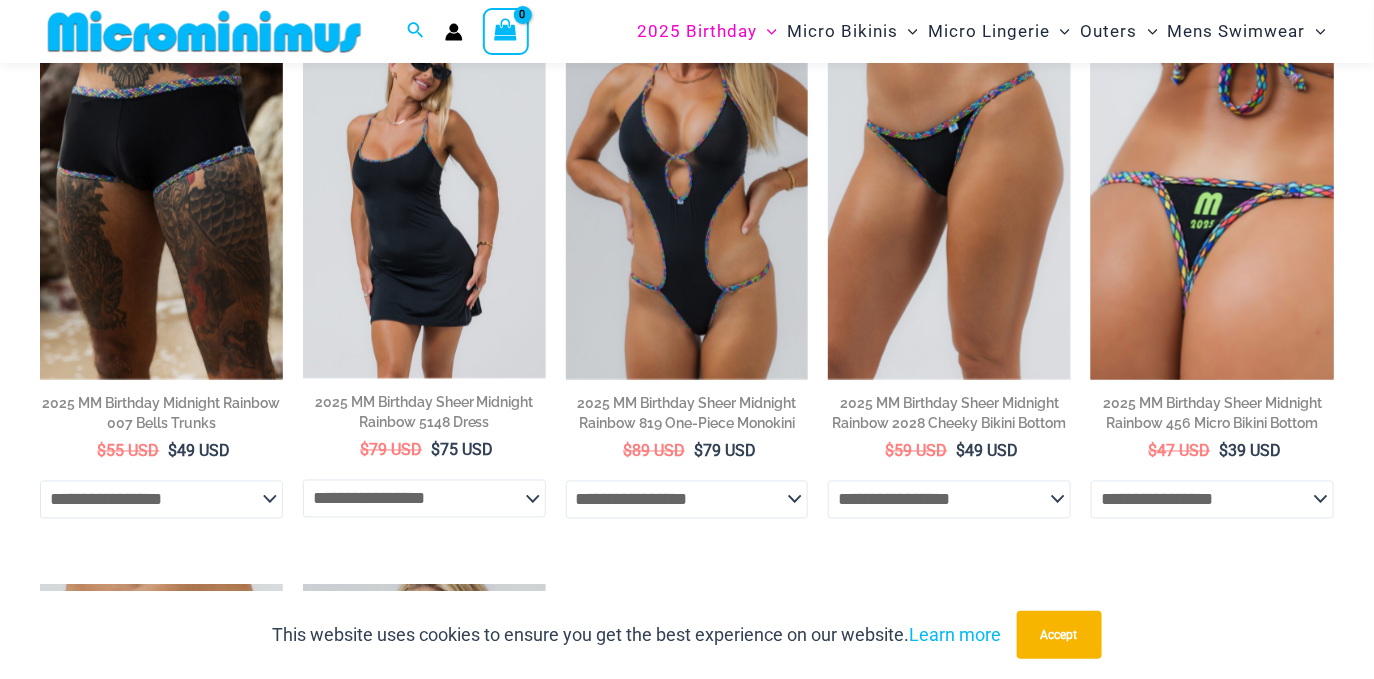click on "**********" 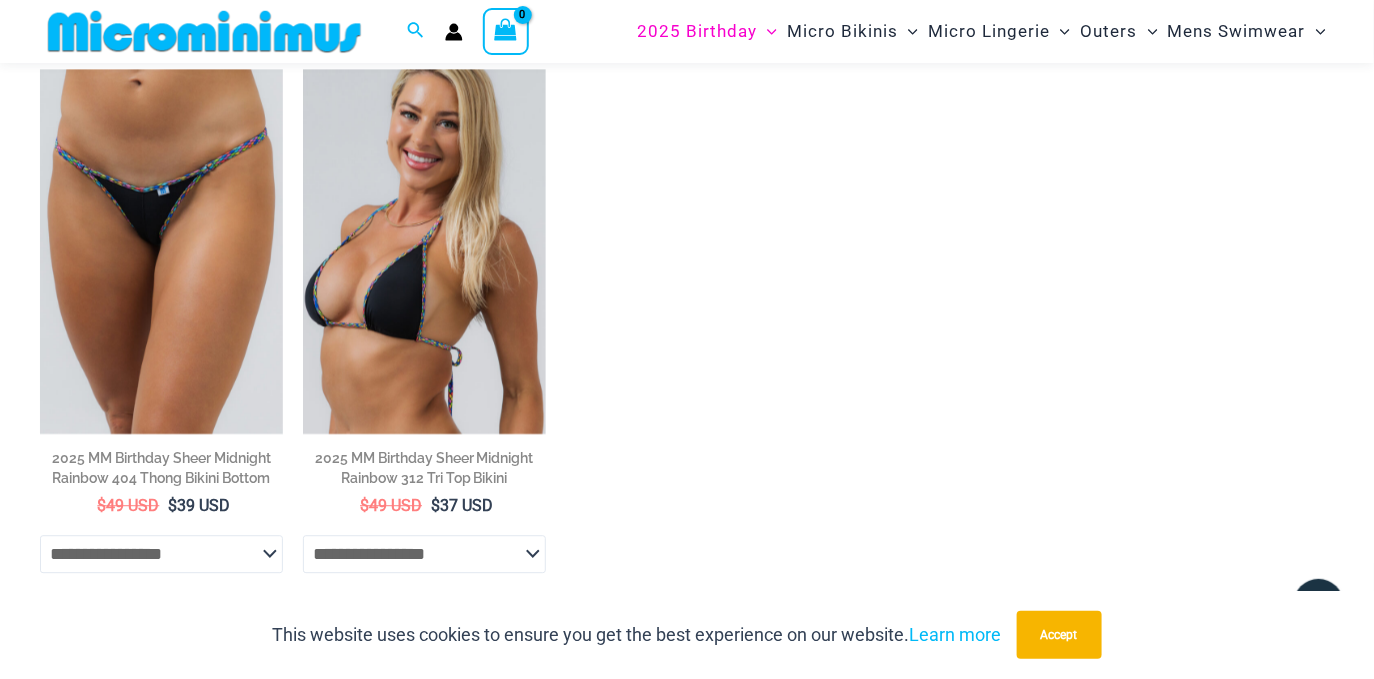 scroll, scrollTop: 1550, scrollLeft: 0, axis: vertical 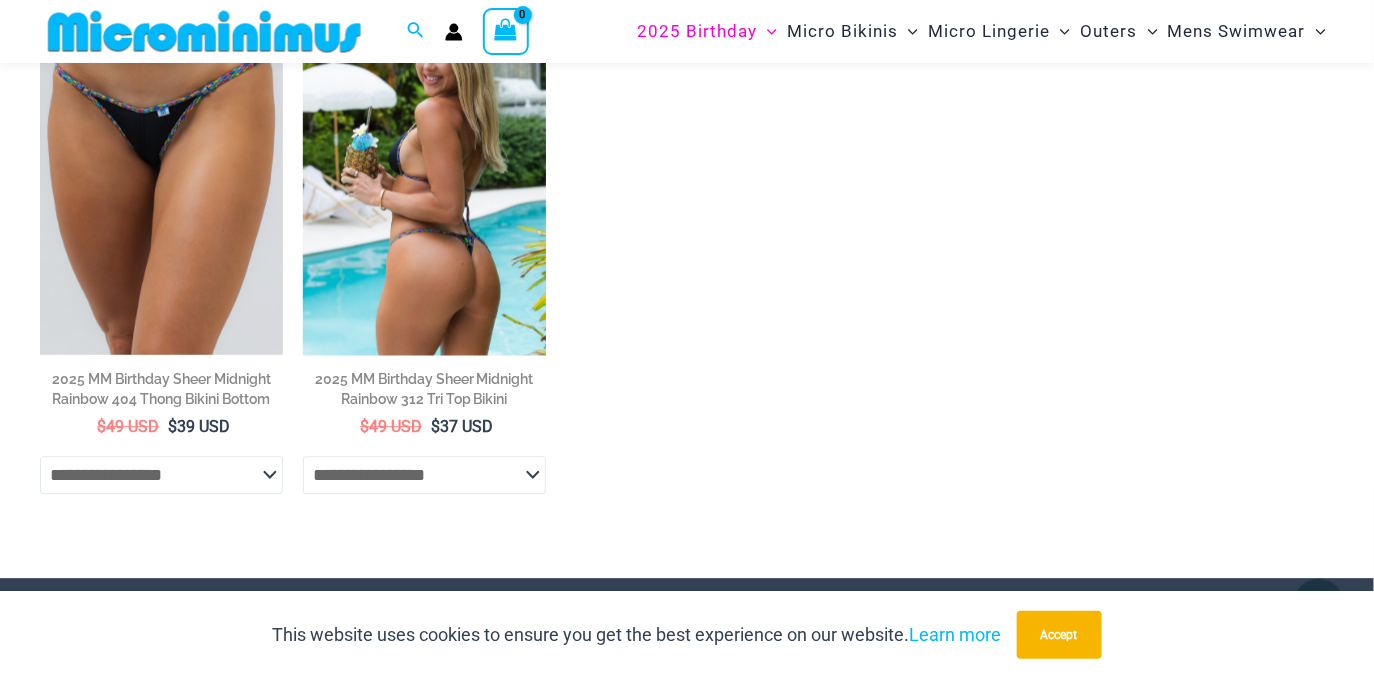 click on "**********" 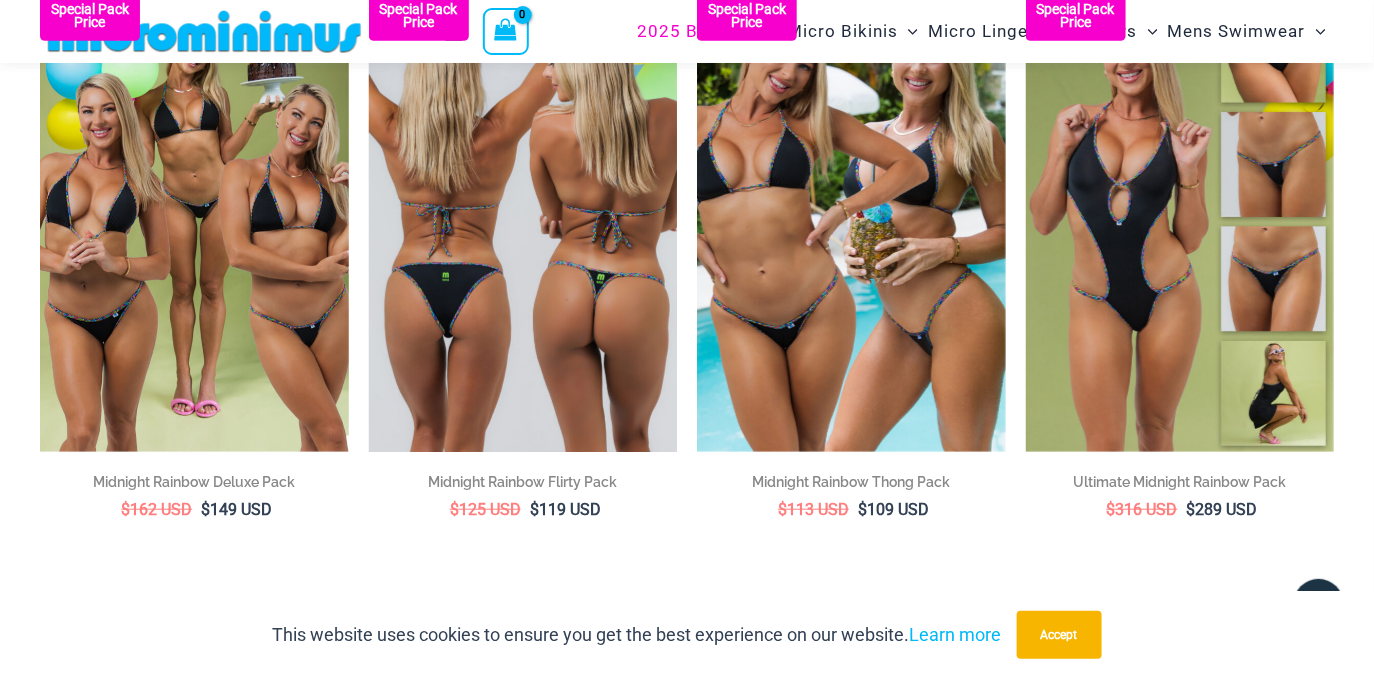 scroll, scrollTop: 272, scrollLeft: 0, axis: vertical 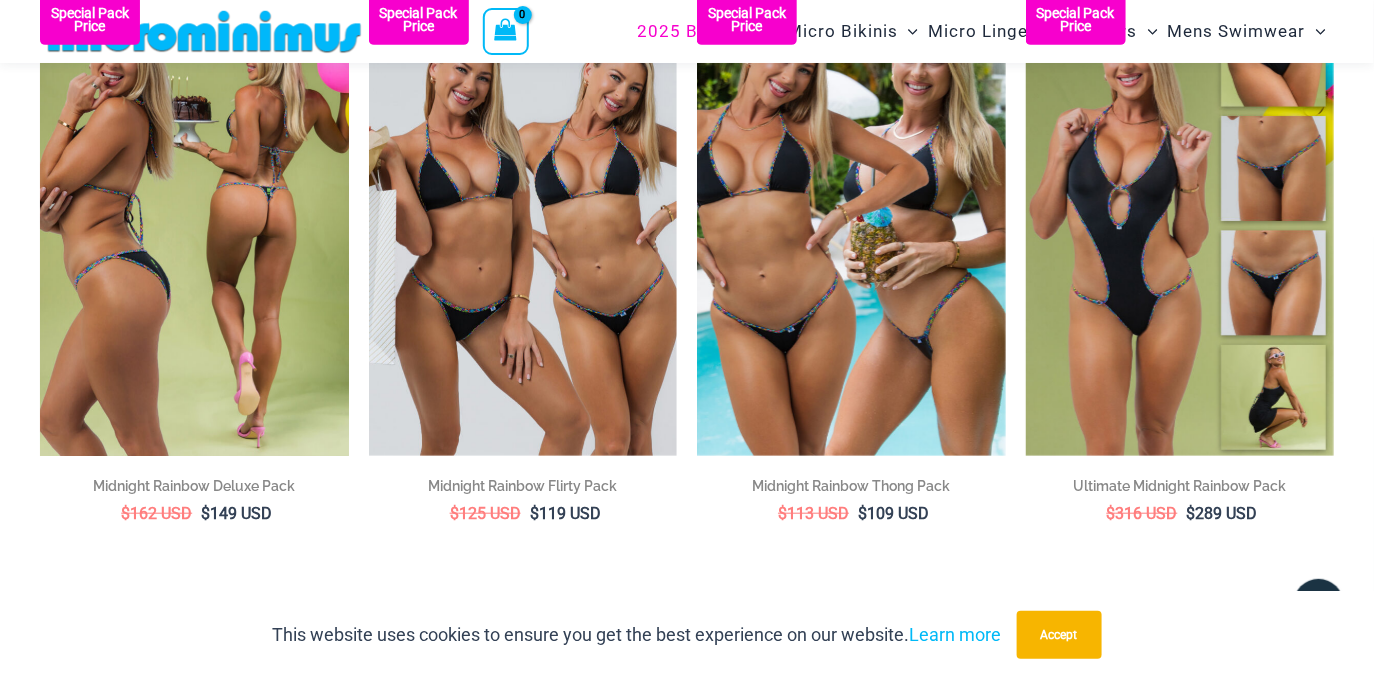 click at bounding box center (194, 225) 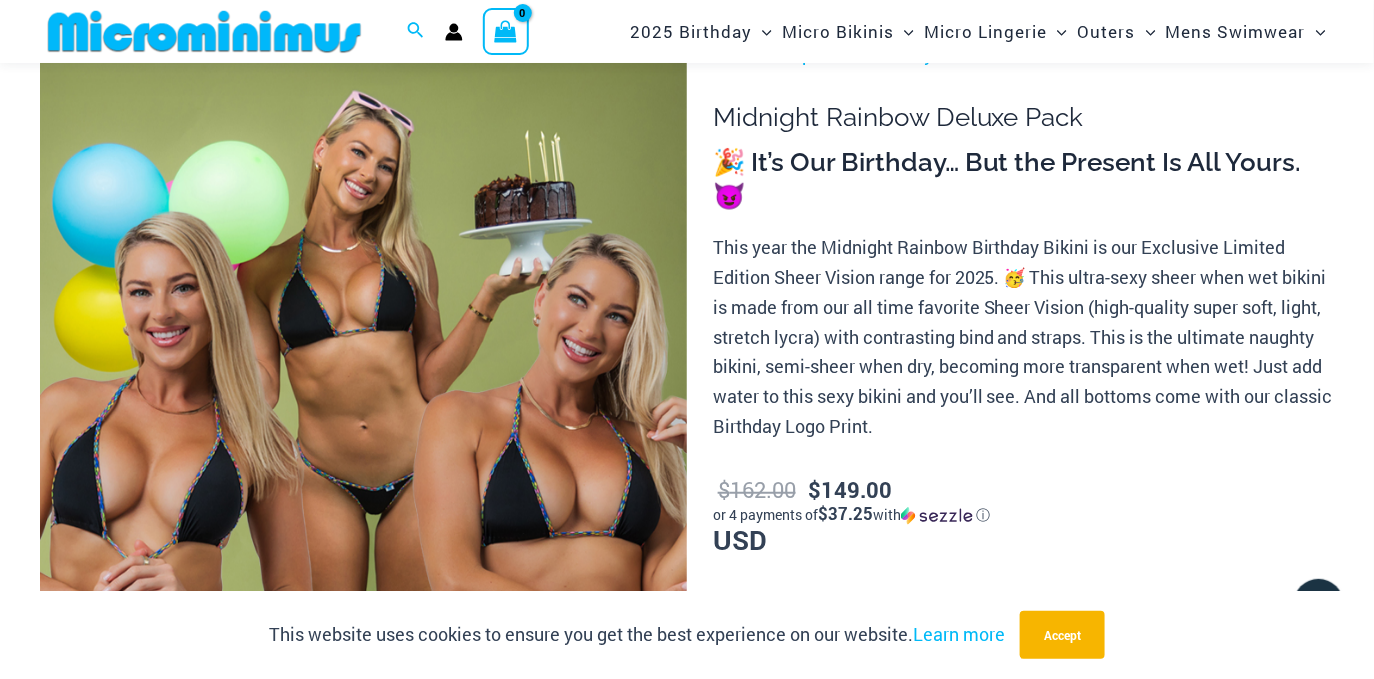 scroll, scrollTop: 0, scrollLeft: 0, axis: both 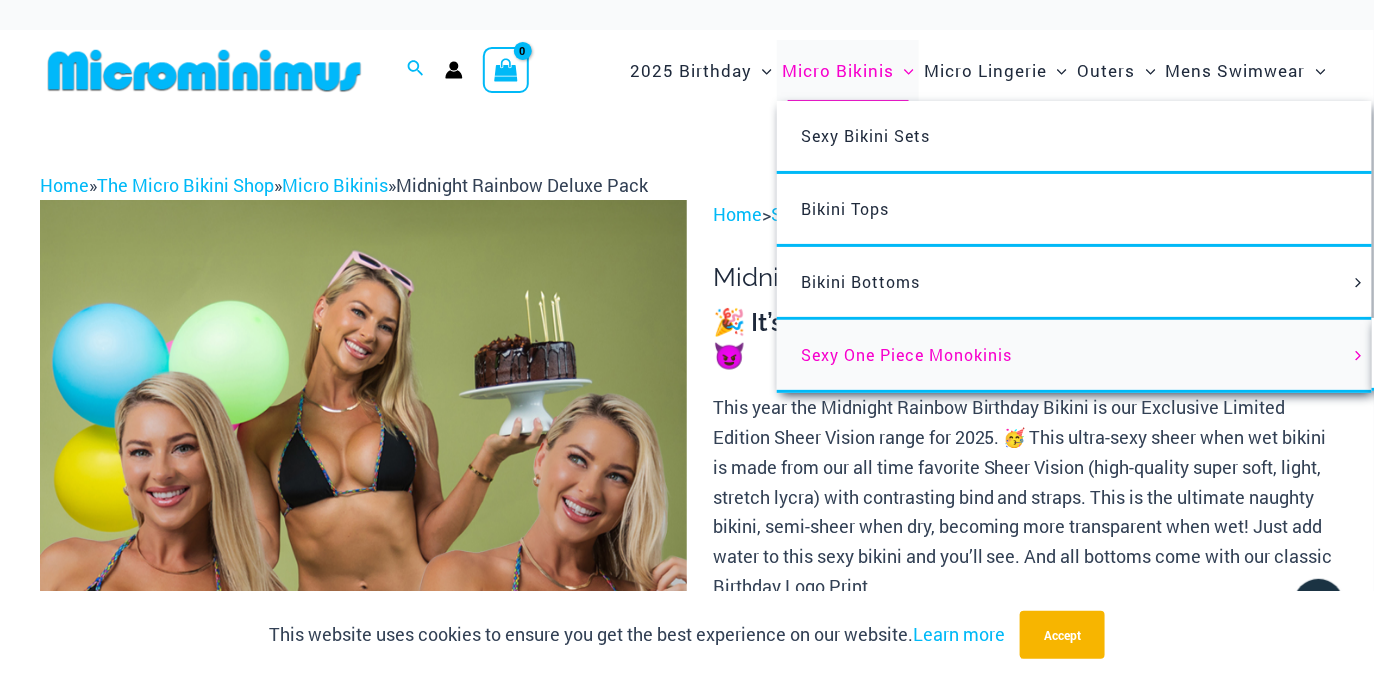 type on "**********" 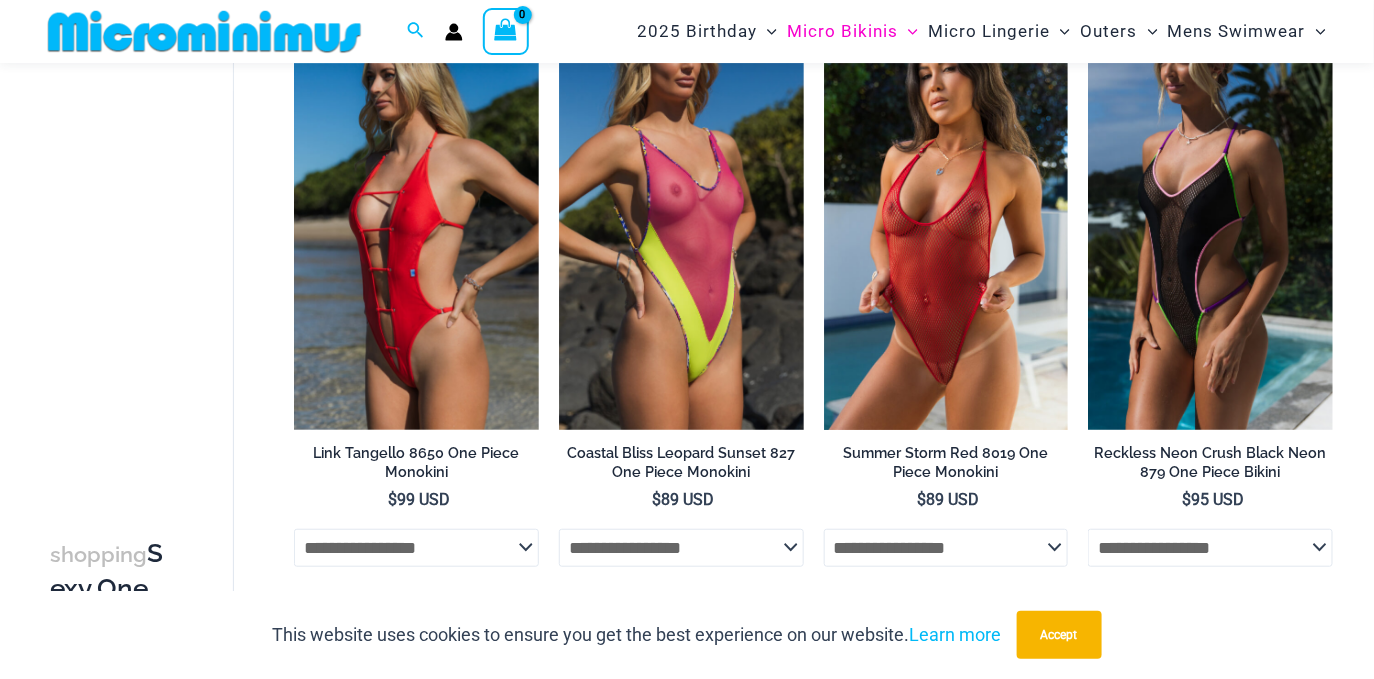 scroll, scrollTop: 177, scrollLeft: 0, axis: vertical 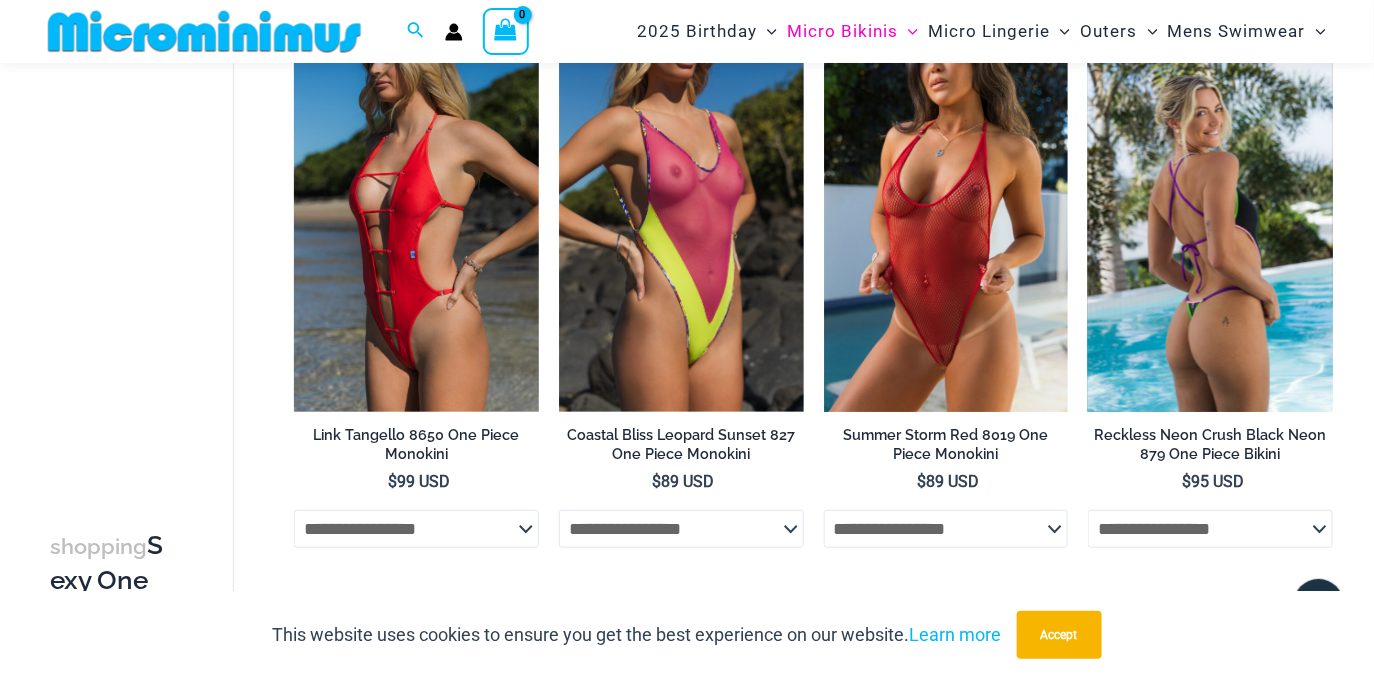 type on "**********" 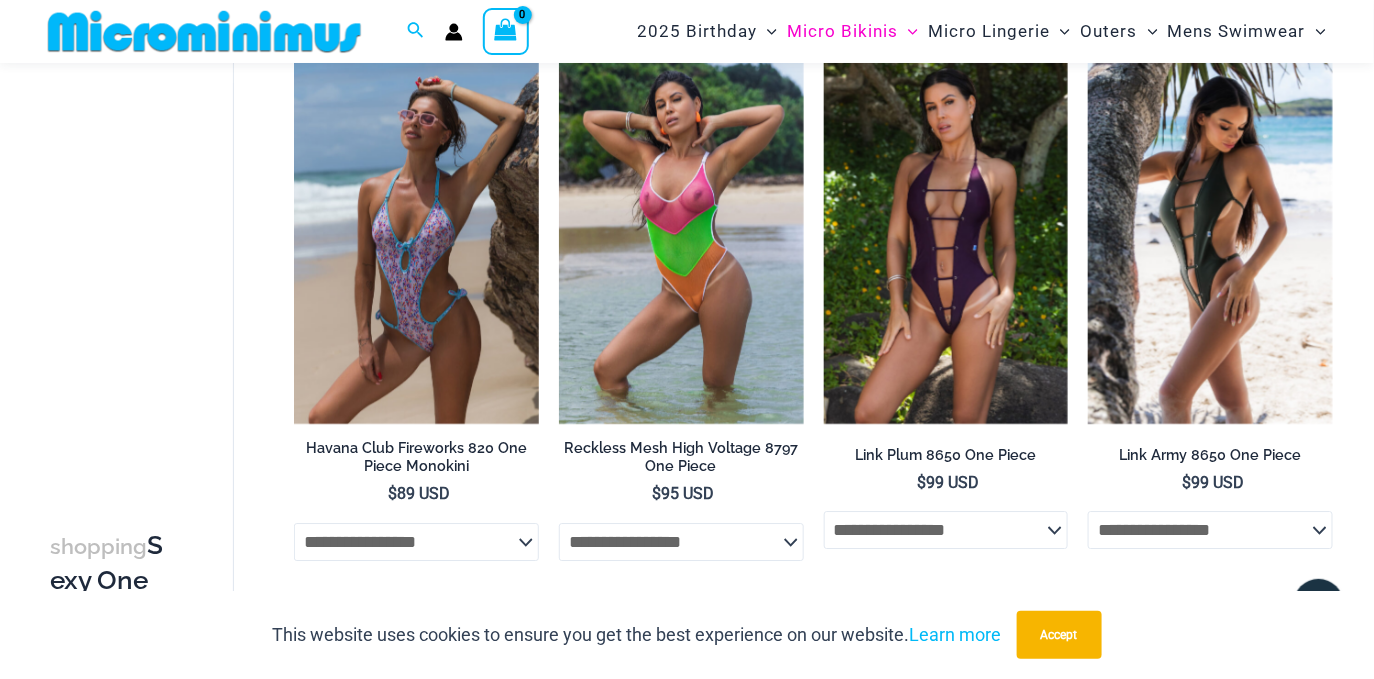 scroll, scrollTop: 1885, scrollLeft: 0, axis: vertical 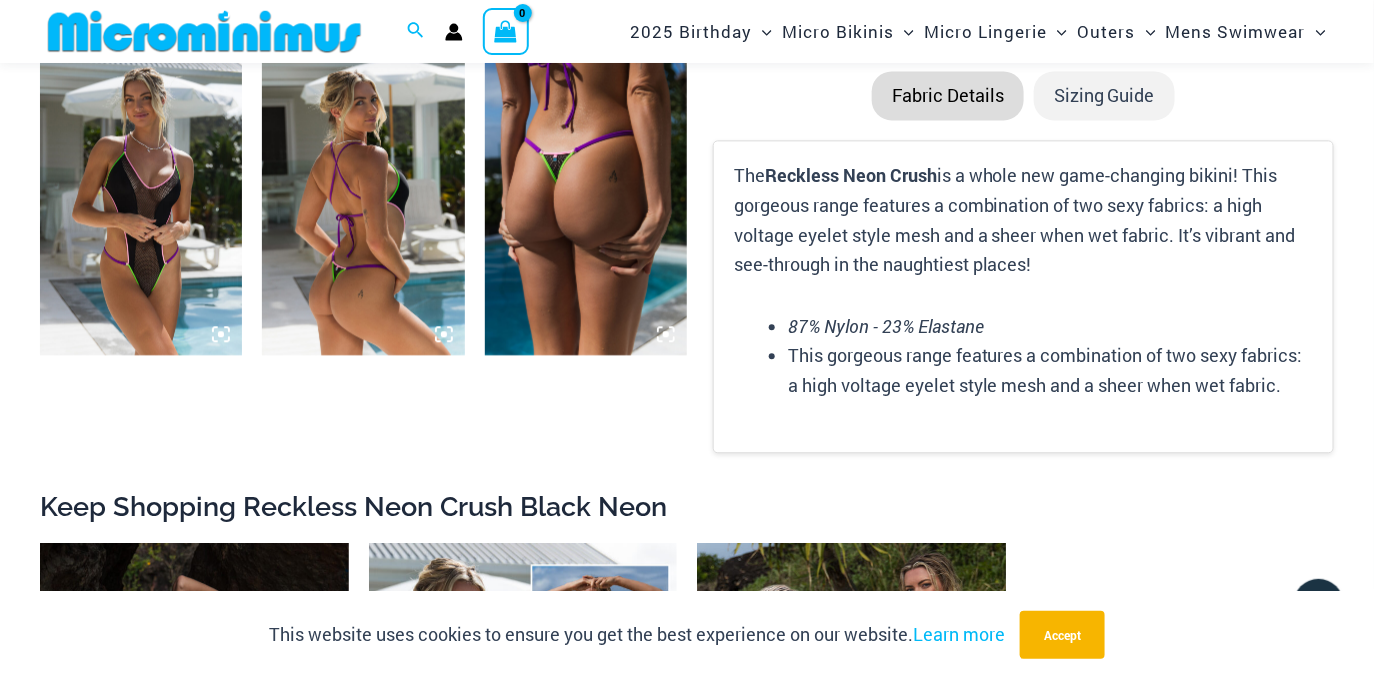 type on "**********" 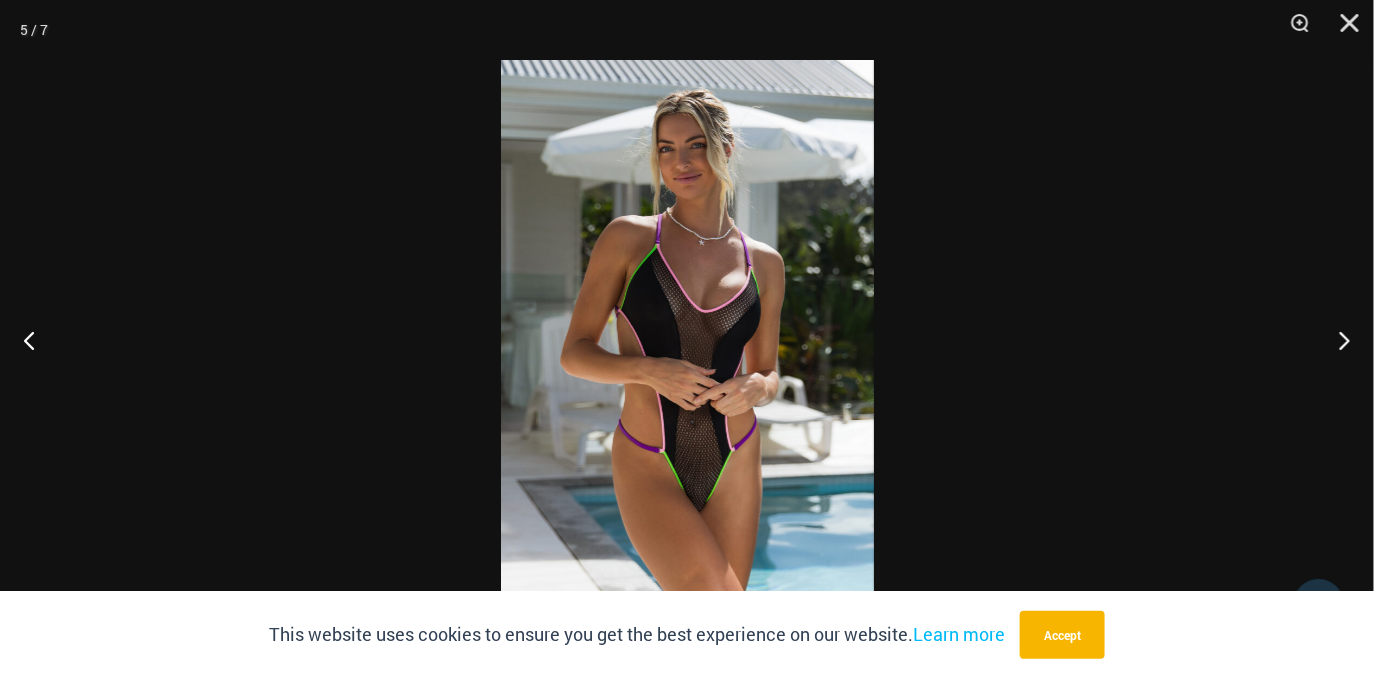 click at bounding box center (687, 339) 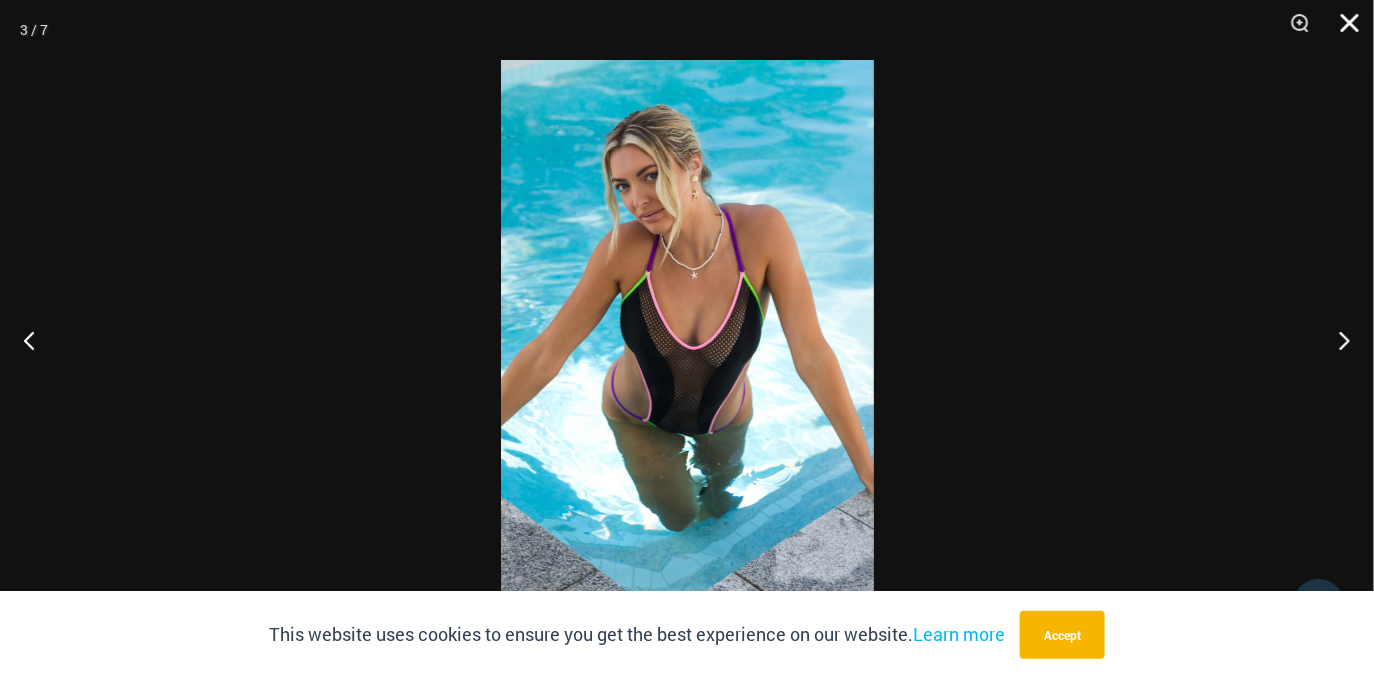 click at bounding box center [1343, 30] 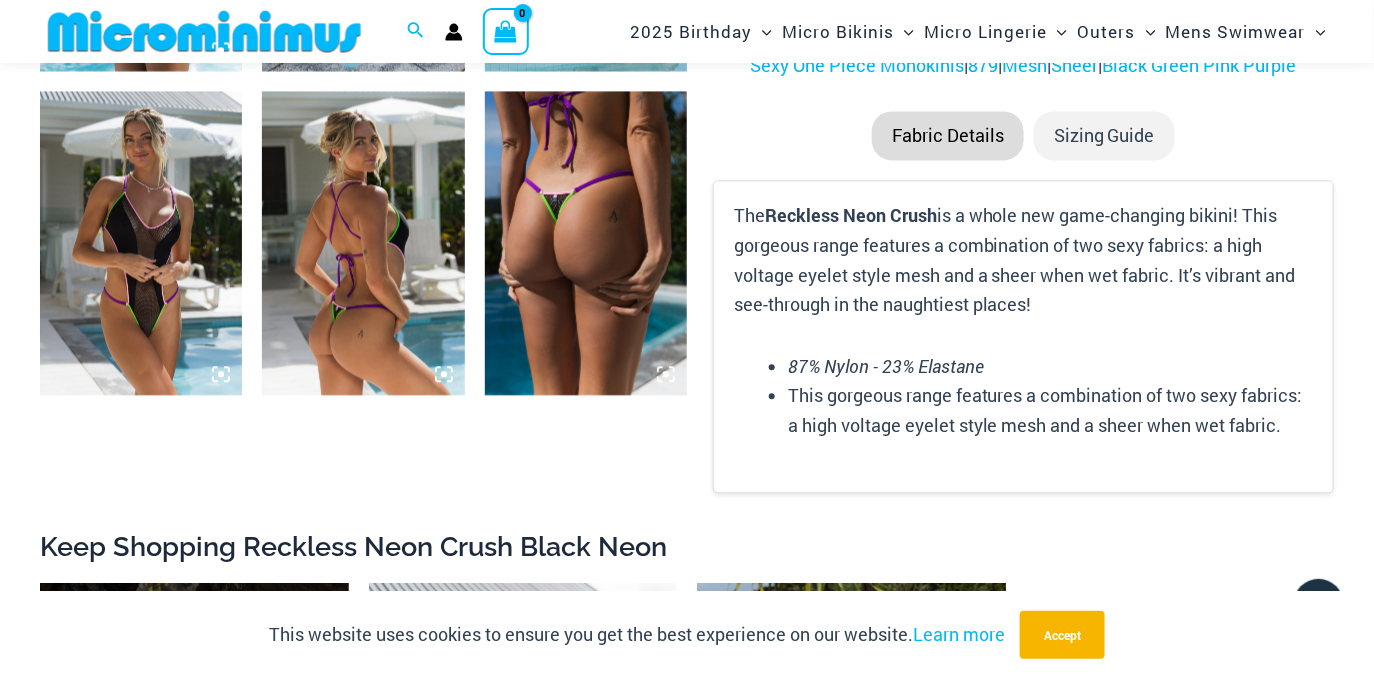 scroll, scrollTop: 1406, scrollLeft: 0, axis: vertical 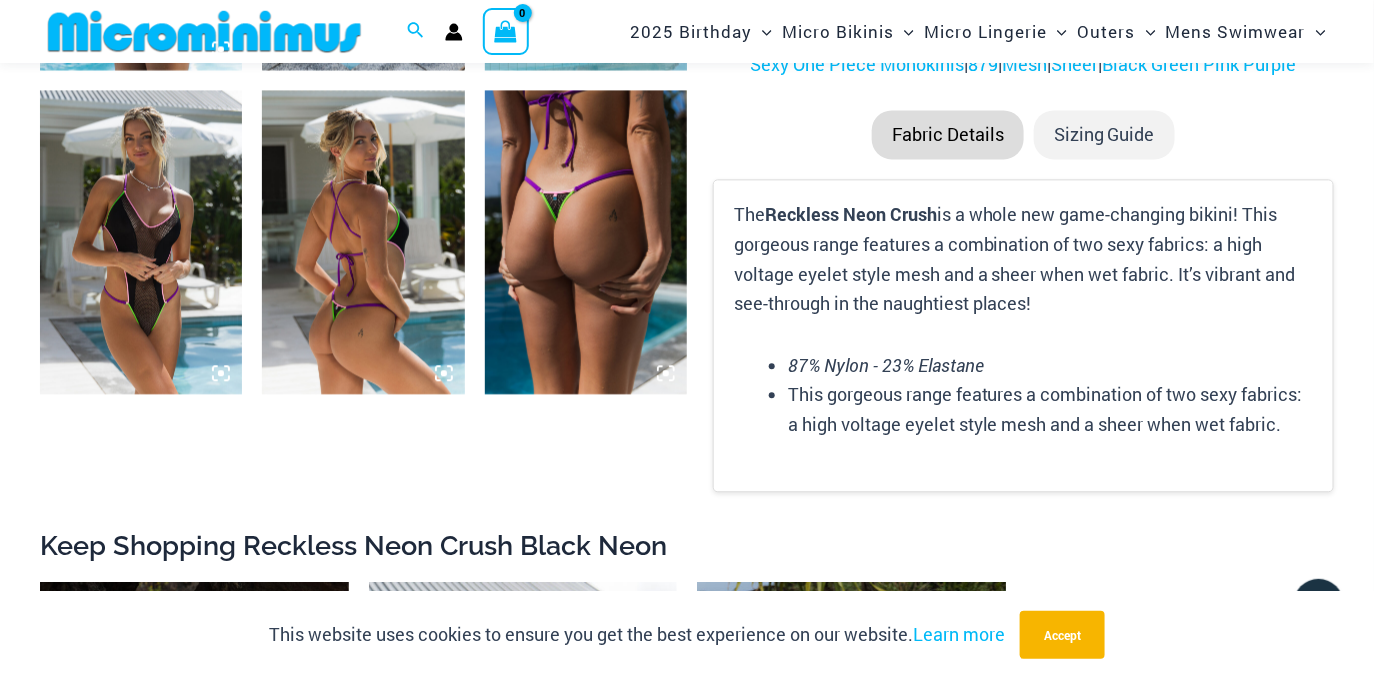 click at bounding box center (363, 241) 